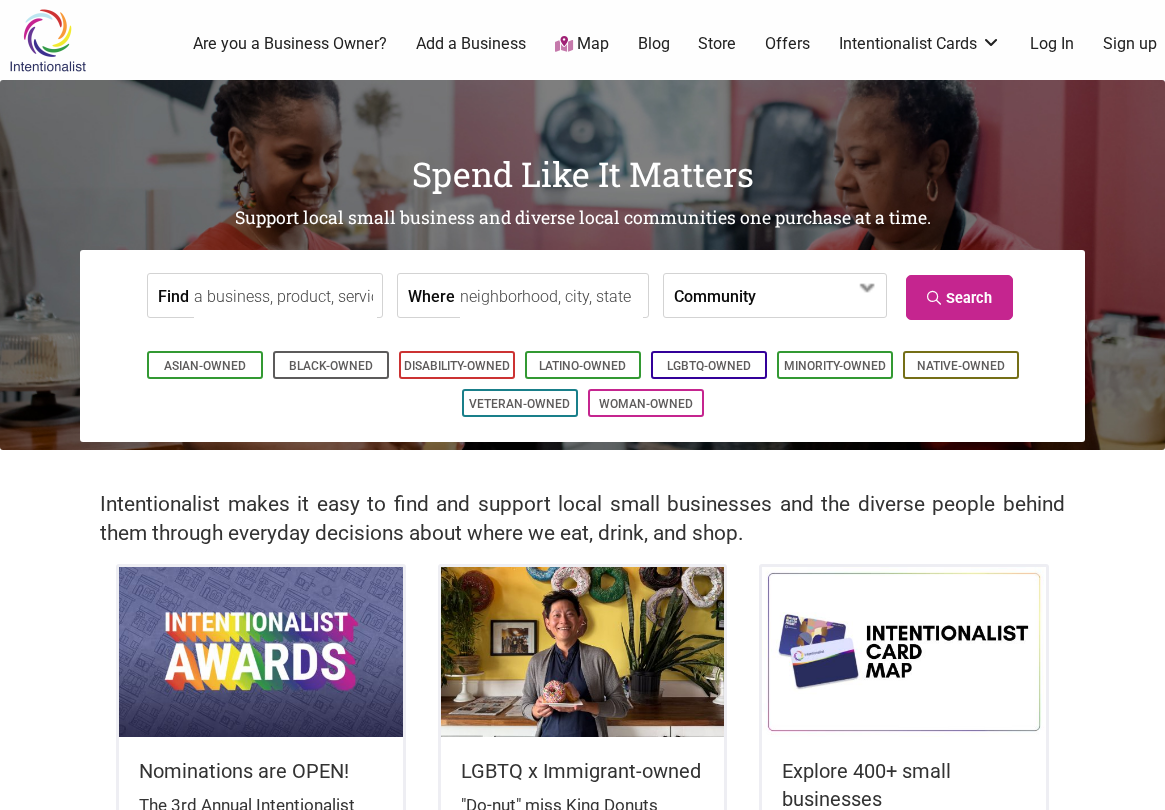scroll, scrollTop: 0, scrollLeft: 0, axis: both 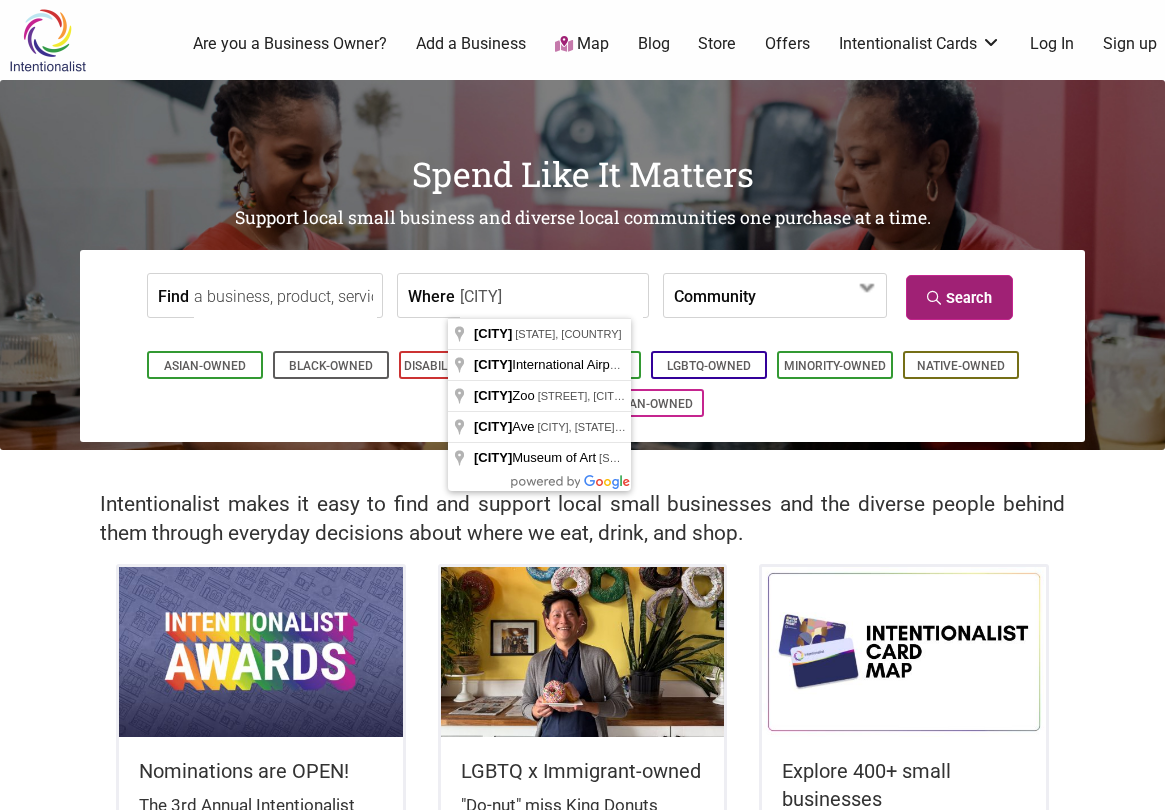 type on "[CITY]" 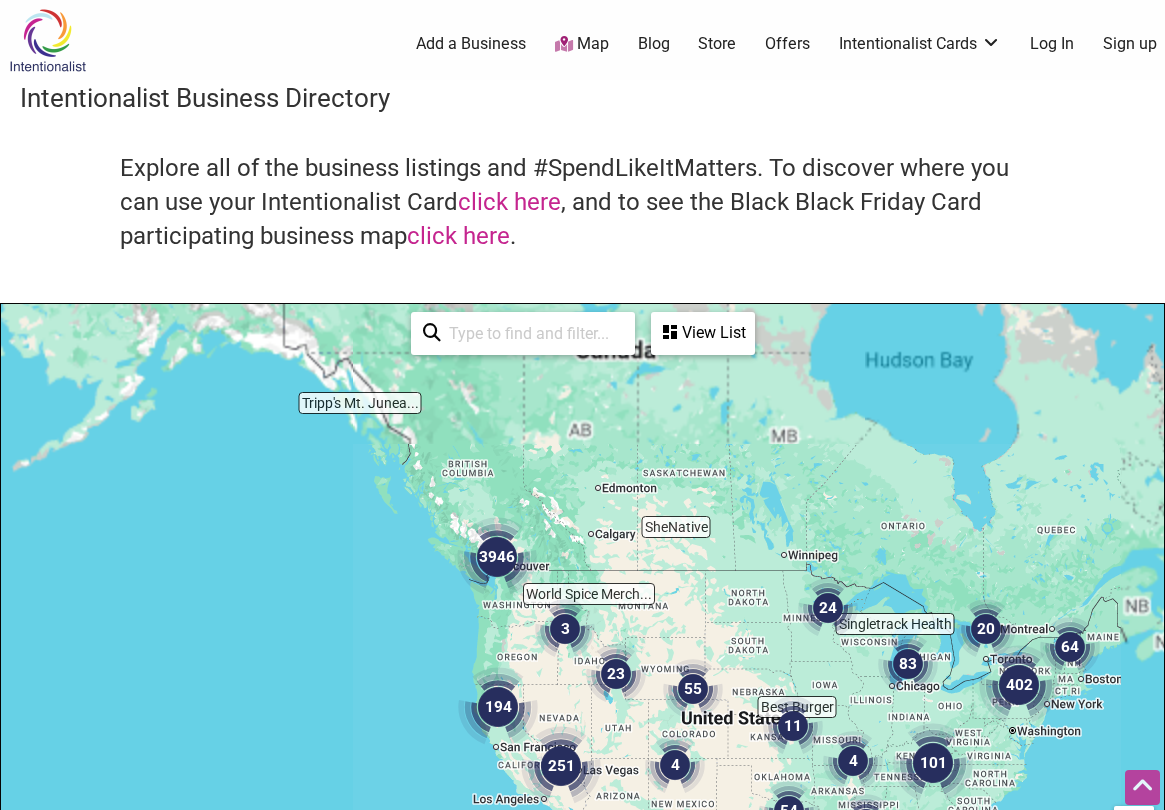 scroll, scrollTop: 500, scrollLeft: 0, axis: vertical 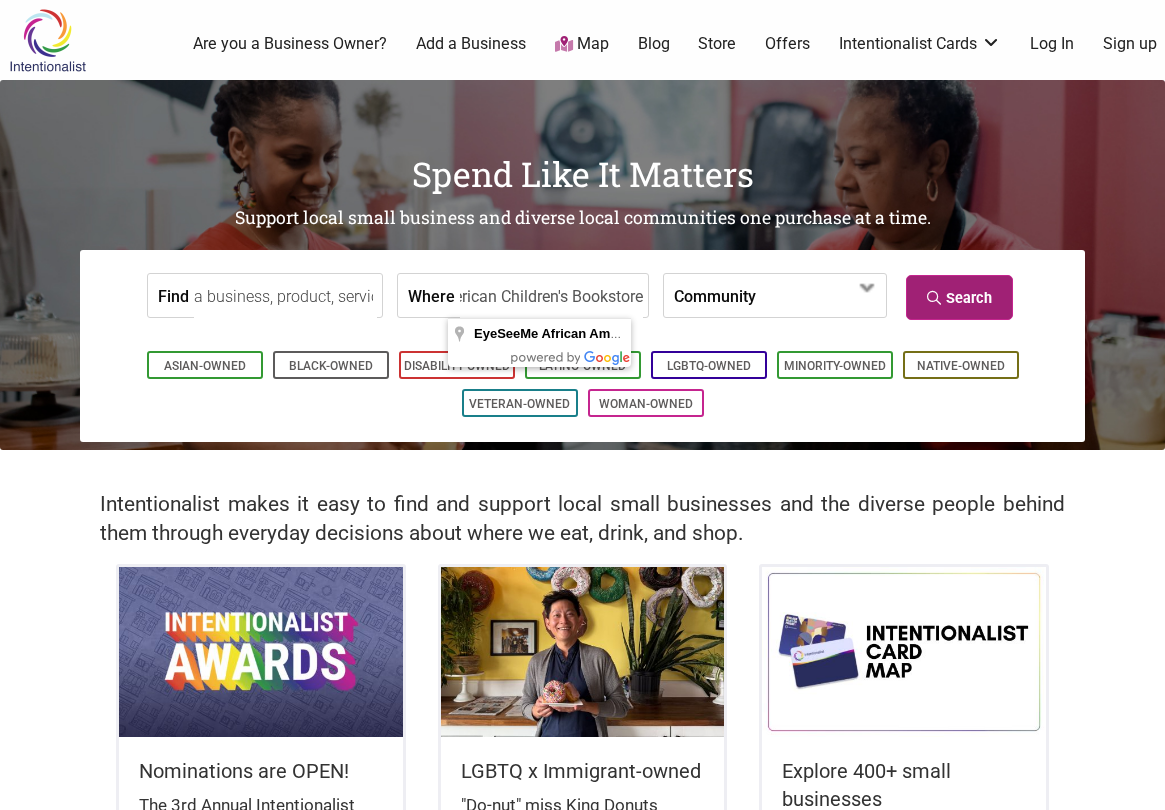 type on "EyeSeeMe African American Children's Bookstore" 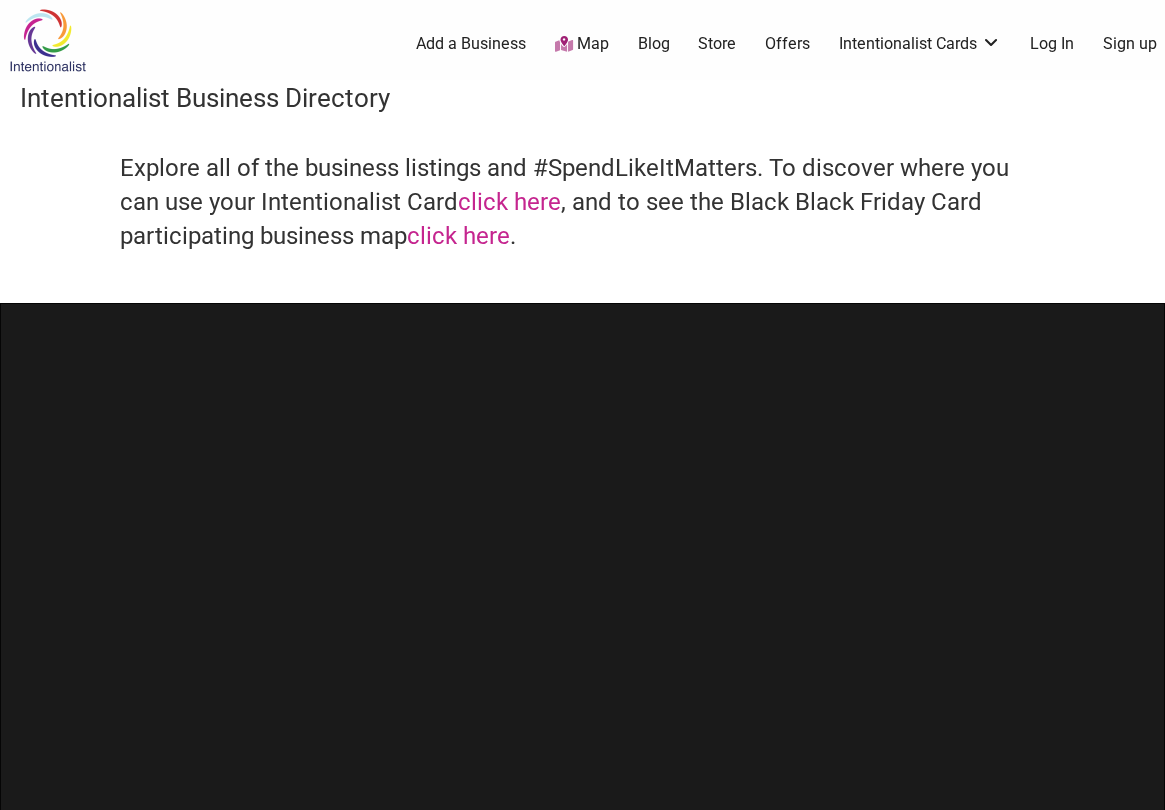 scroll, scrollTop: 0, scrollLeft: 0, axis: both 